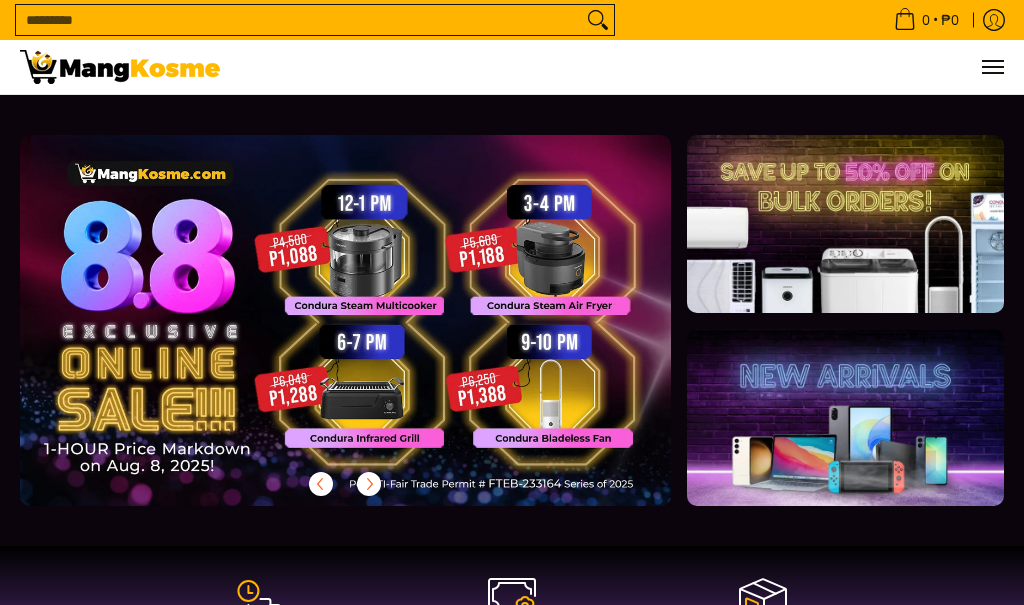 scroll, scrollTop: 0, scrollLeft: 0, axis: both 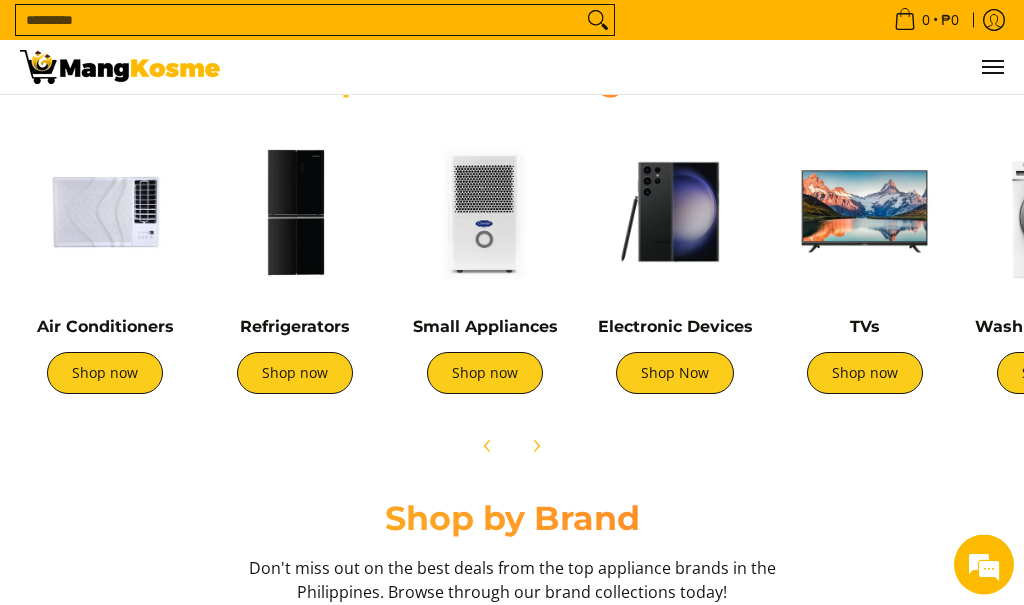 click on "Shop now" at bounding box center (105, 374) 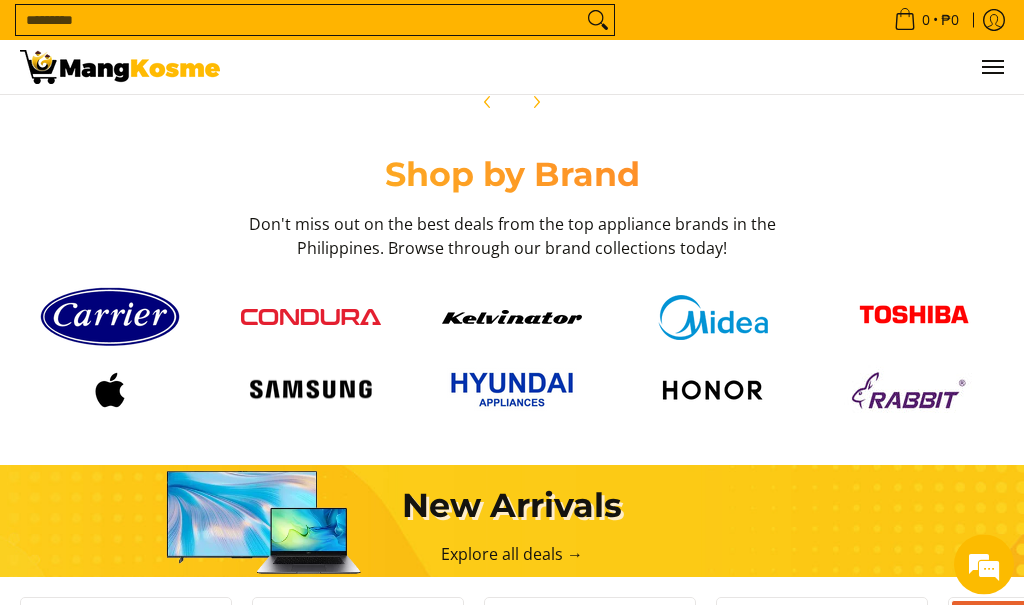 scroll, scrollTop: 1016, scrollLeft: 0, axis: vertical 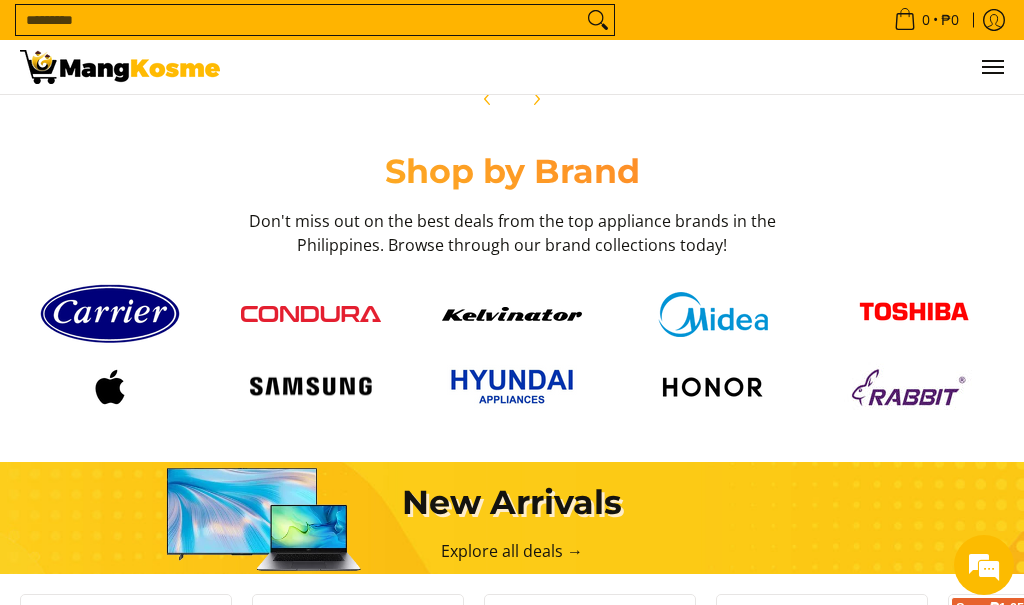 click on "Shop by Brand" at bounding box center (512, 172) 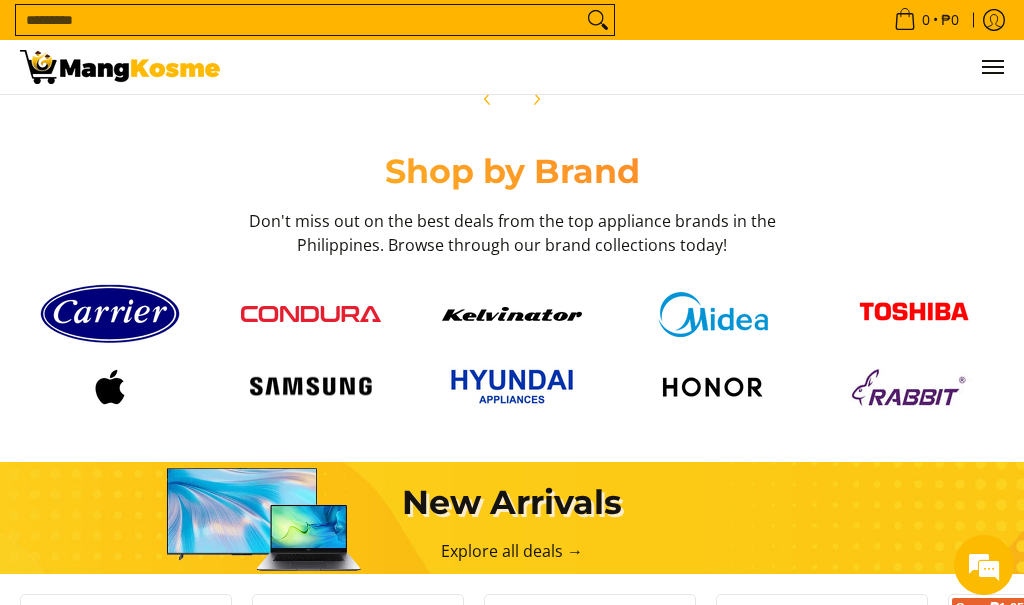 click on "Shop by Brand" at bounding box center [512, 172] 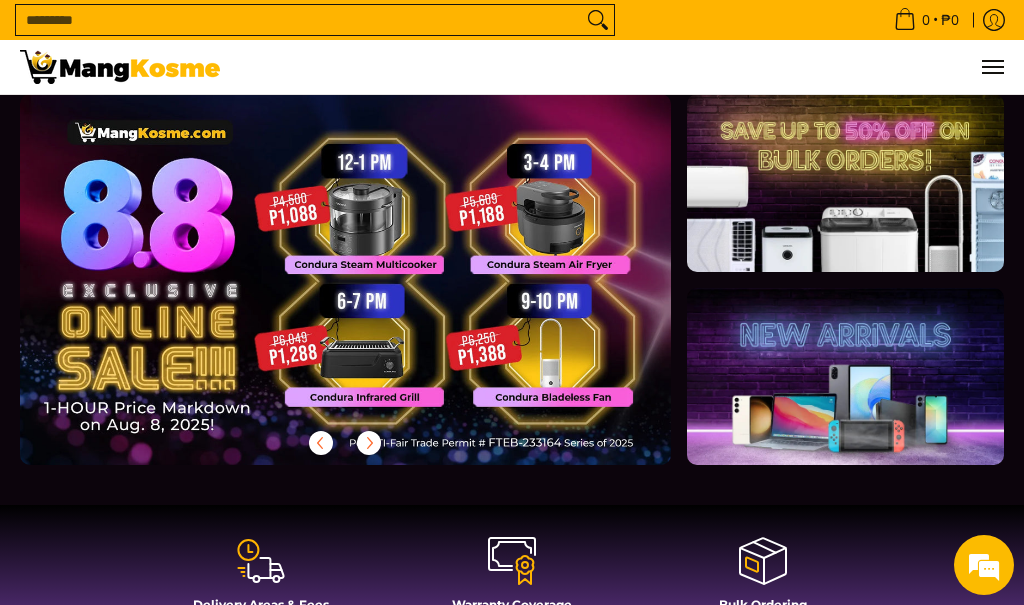 scroll, scrollTop: 38, scrollLeft: 0, axis: vertical 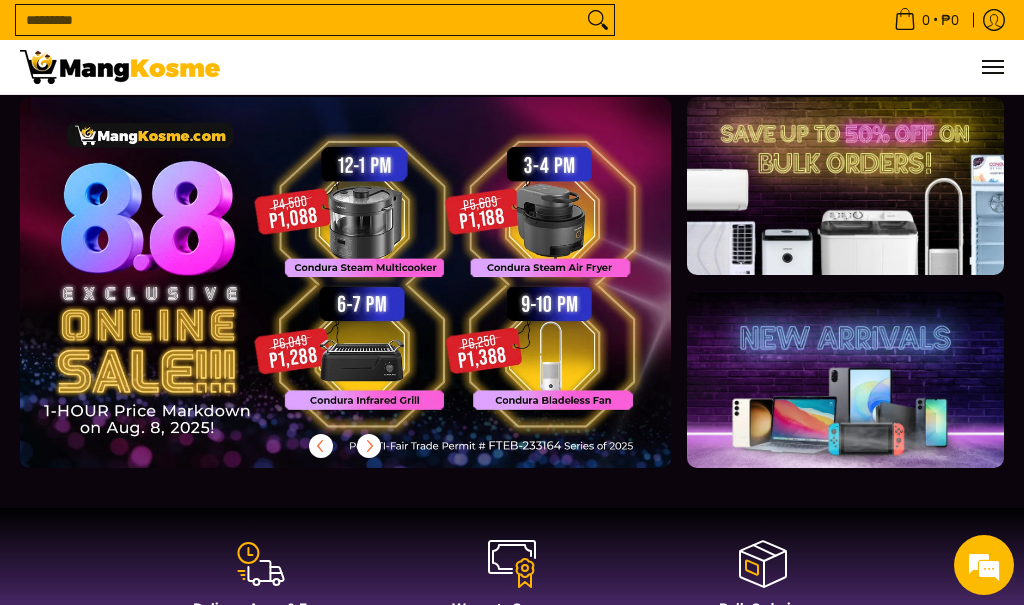 click 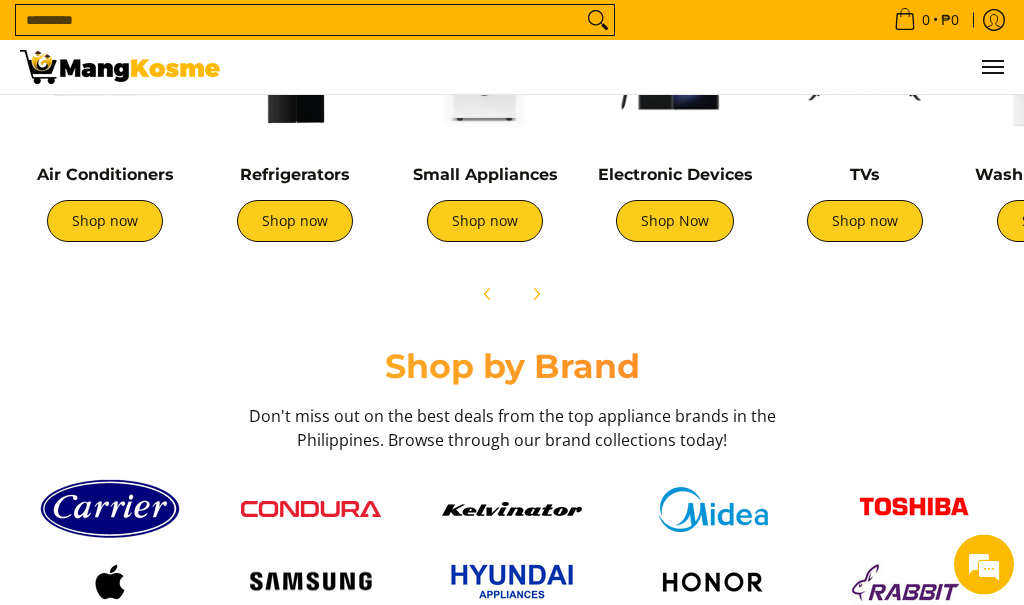 scroll, scrollTop: 821, scrollLeft: 0, axis: vertical 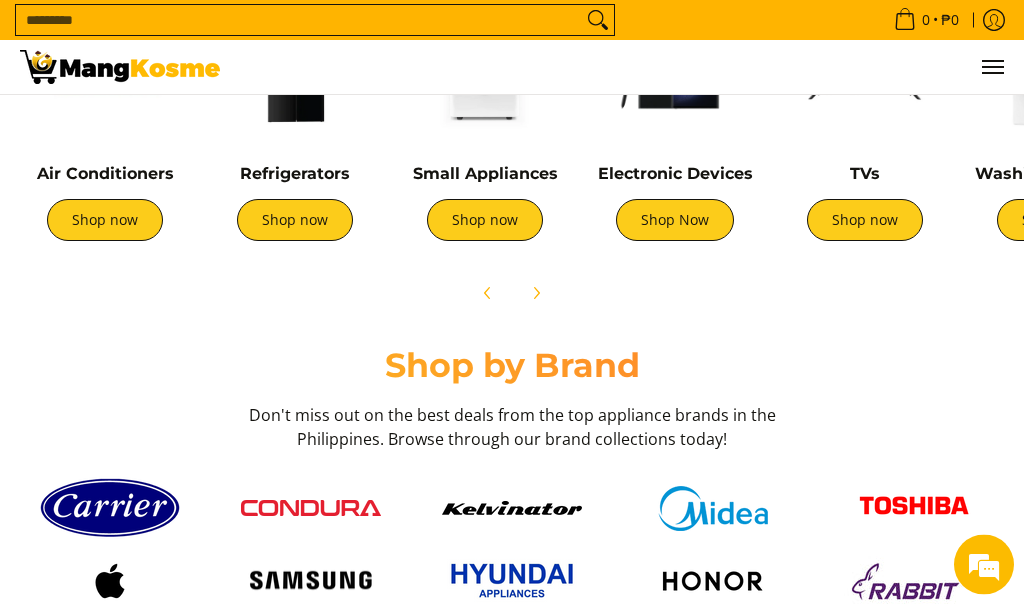 click on "Shop now" at bounding box center (105, 221) 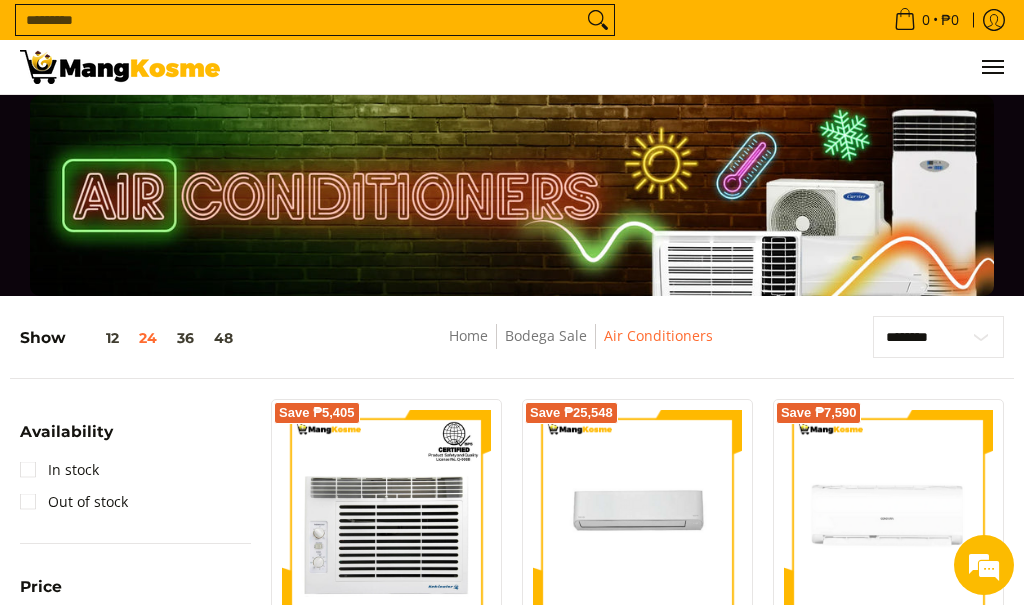 scroll, scrollTop: 83, scrollLeft: 0, axis: vertical 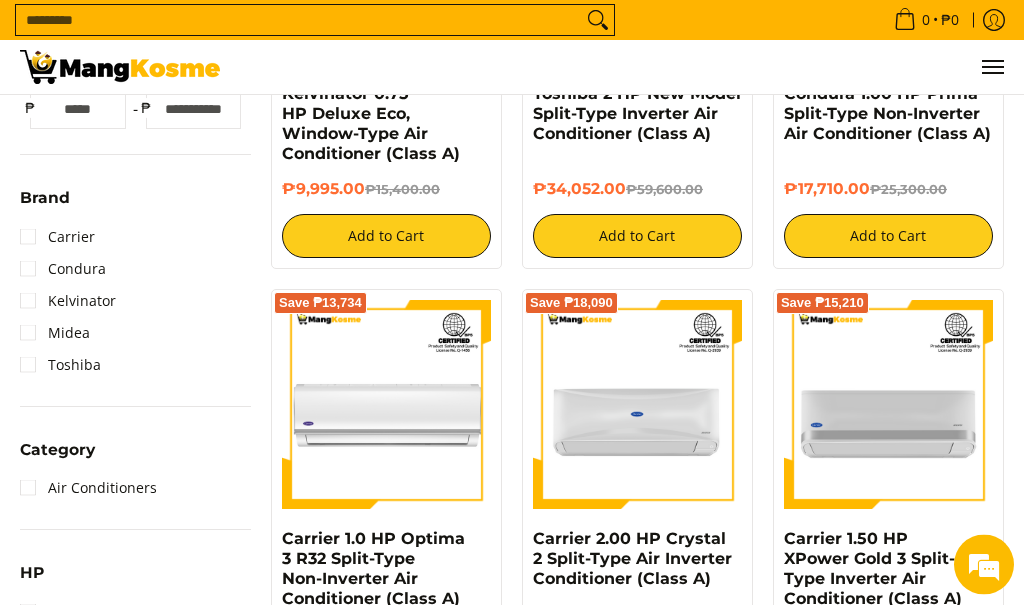click 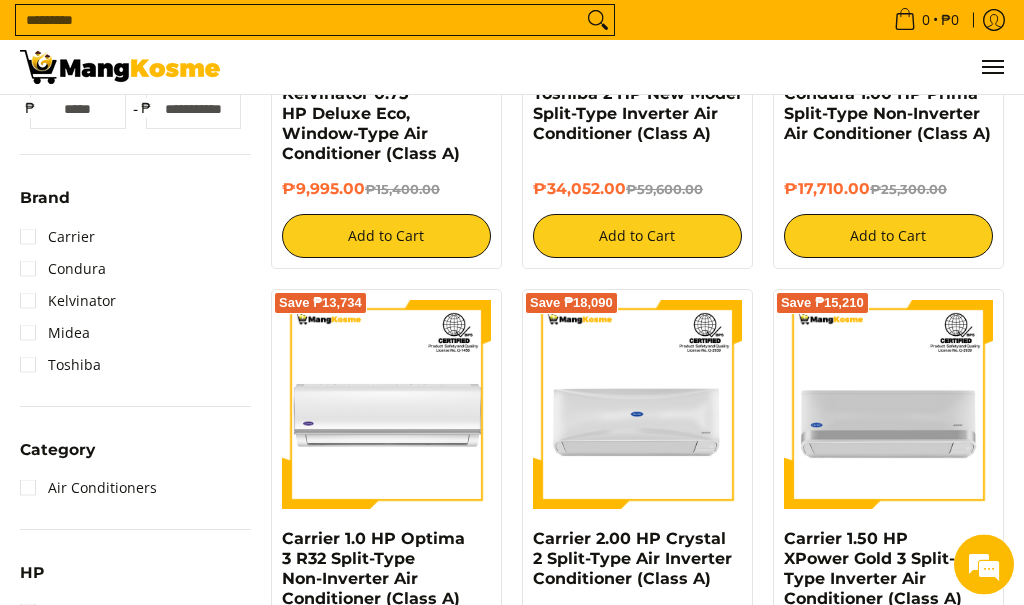 click 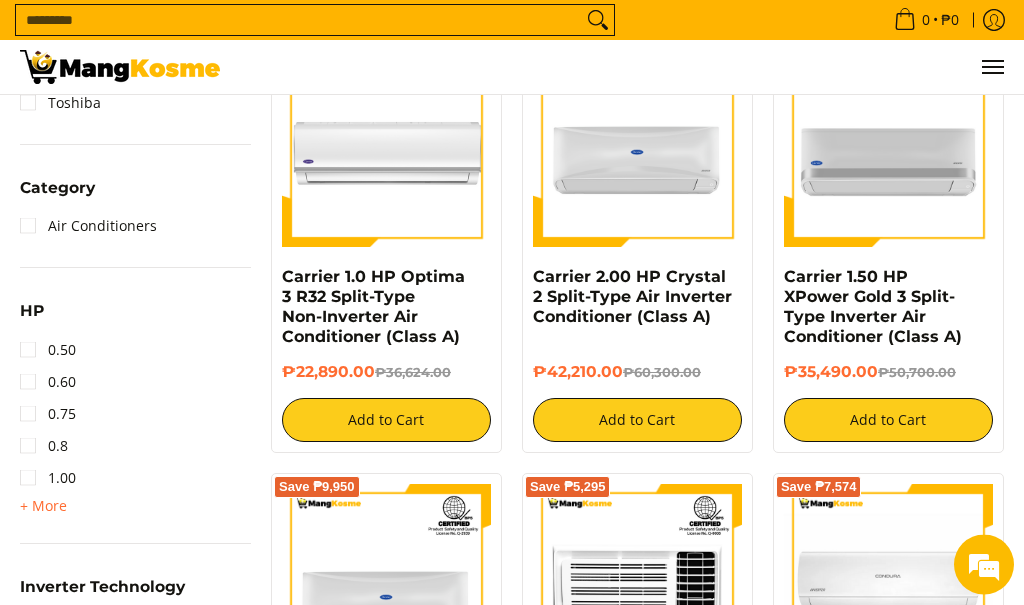 scroll, scrollTop: 0, scrollLeft: 0, axis: both 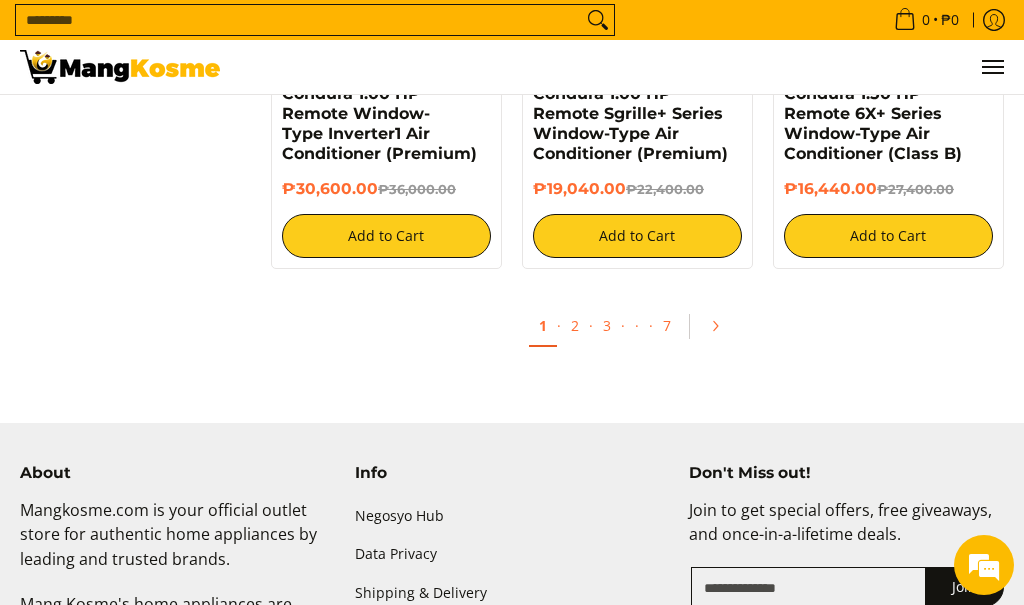 click at bounding box center [722, 326] 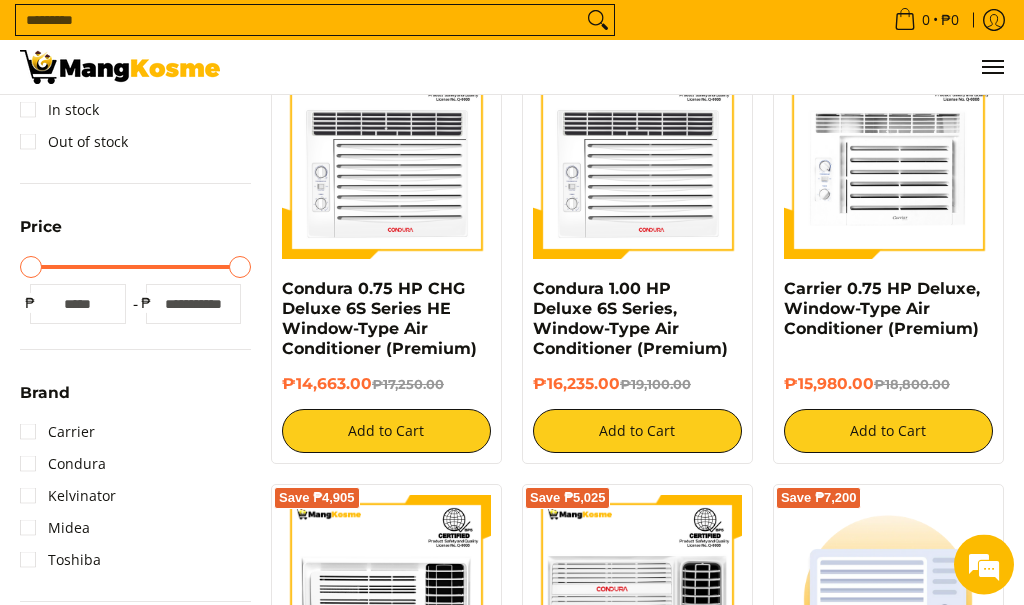 scroll, scrollTop: 0, scrollLeft: 0, axis: both 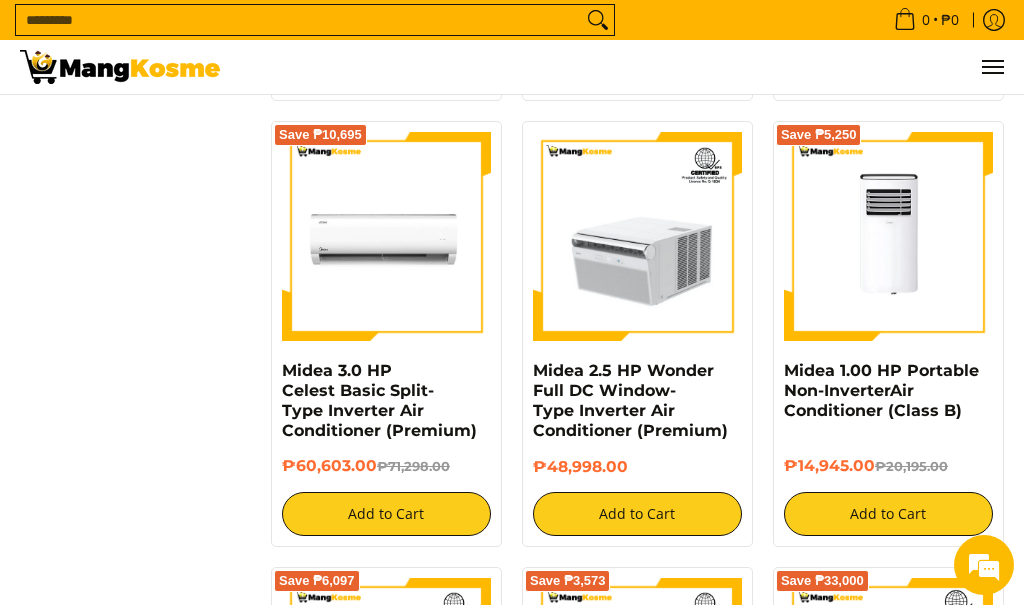 click at bounding box center (888, 236) 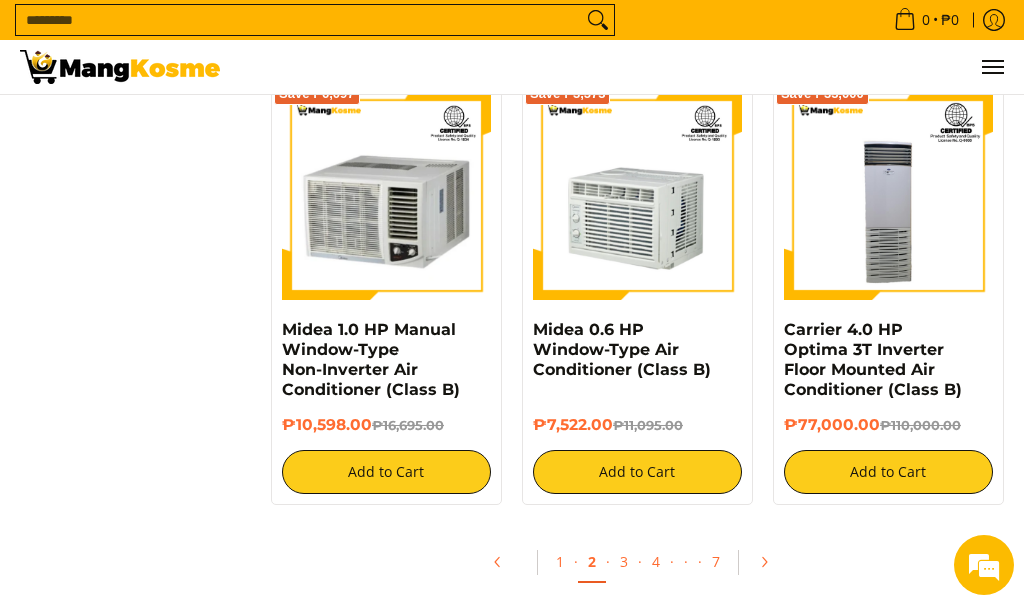 scroll, scrollTop: 3480, scrollLeft: 0, axis: vertical 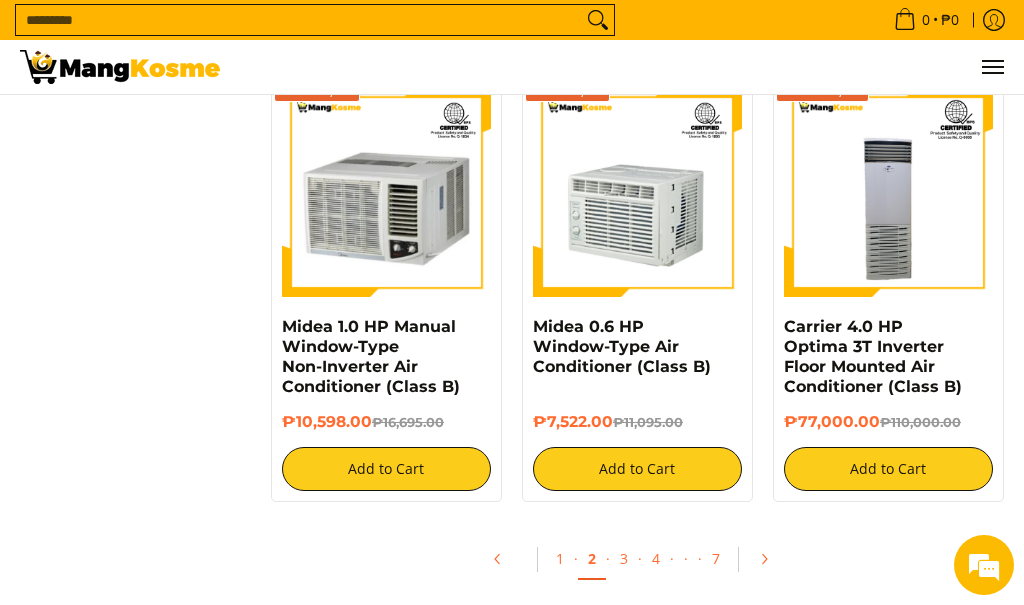 click 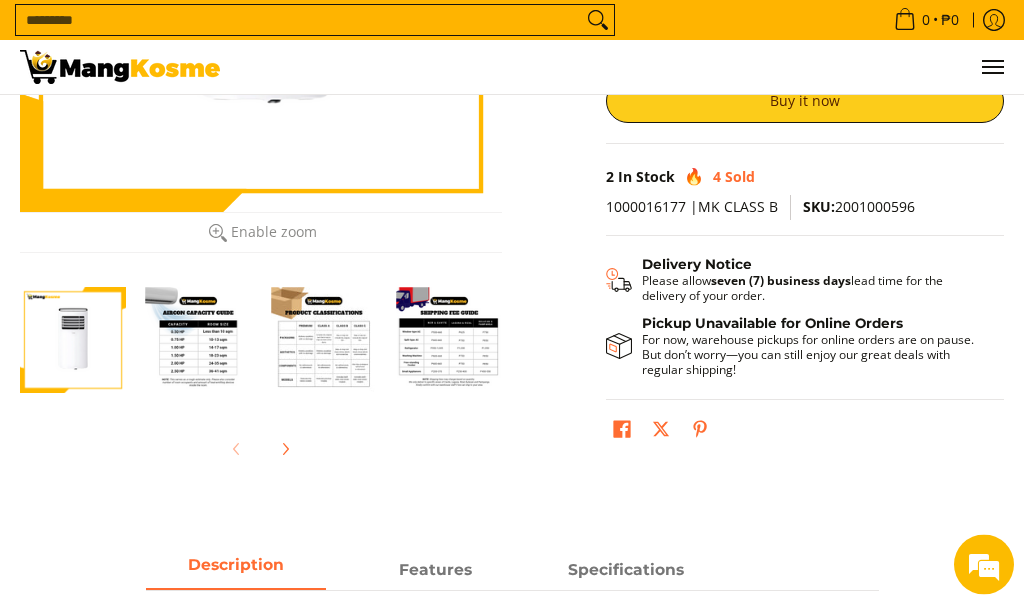 scroll, scrollTop: 404, scrollLeft: 0, axis: vertical 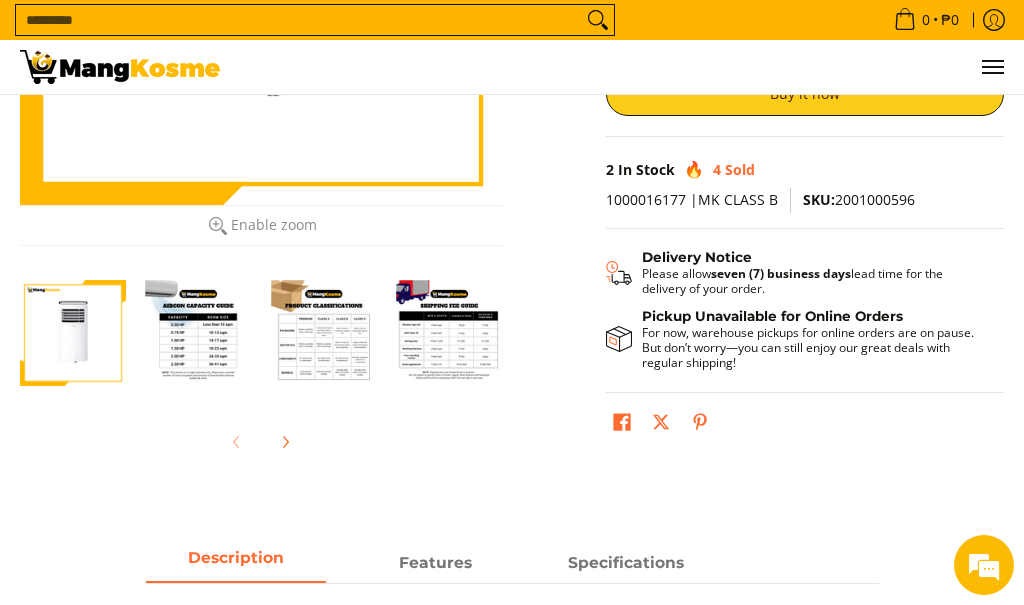 click at bounding box center (199, 333) 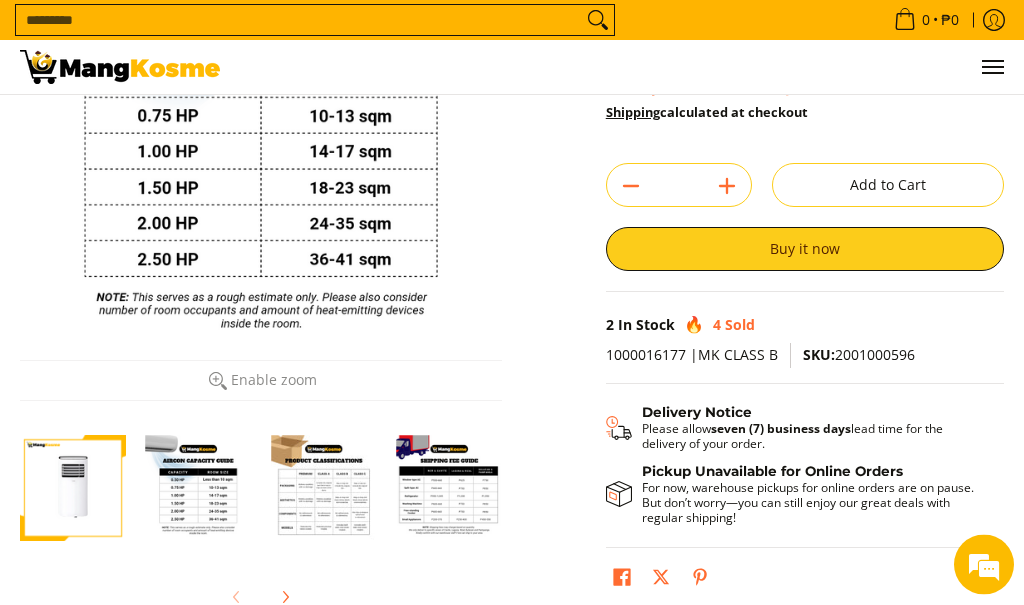 scroll, scrollTop: 257, scrollLeft: 0, axis: vertical 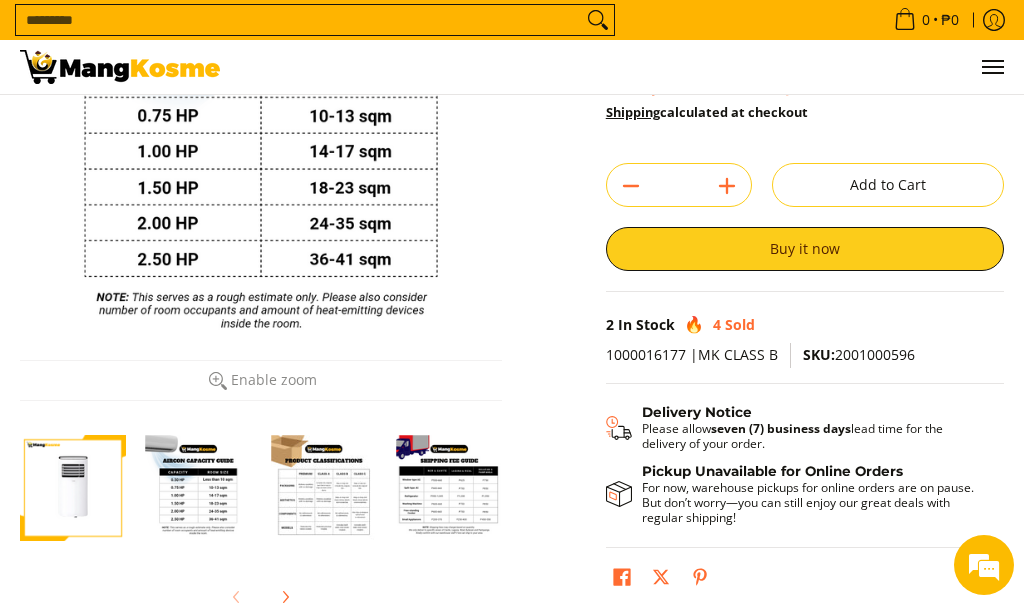 click at bounding box center [324, 488] 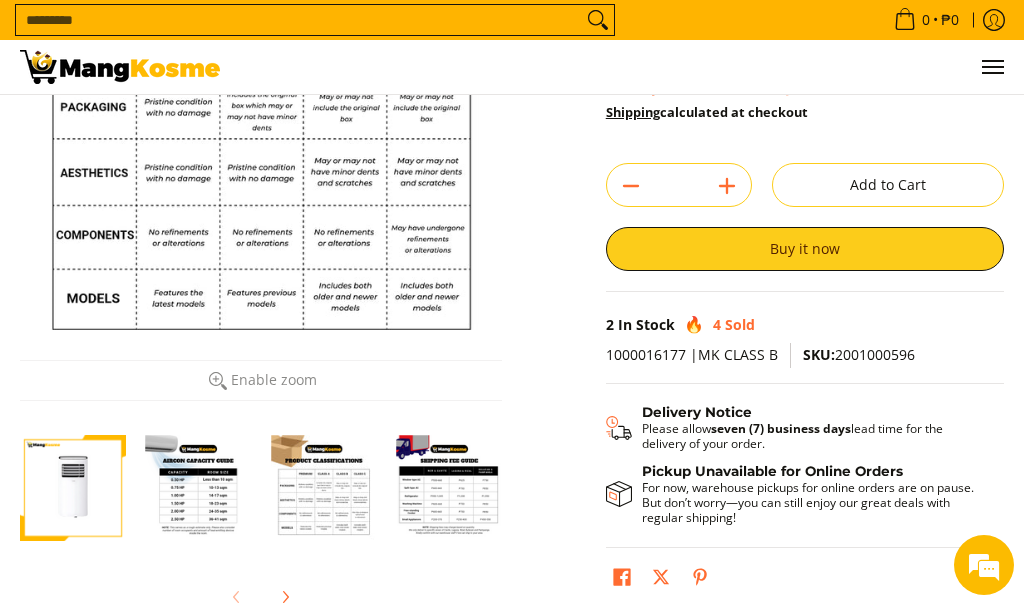 click at bounding box center [450, 488] 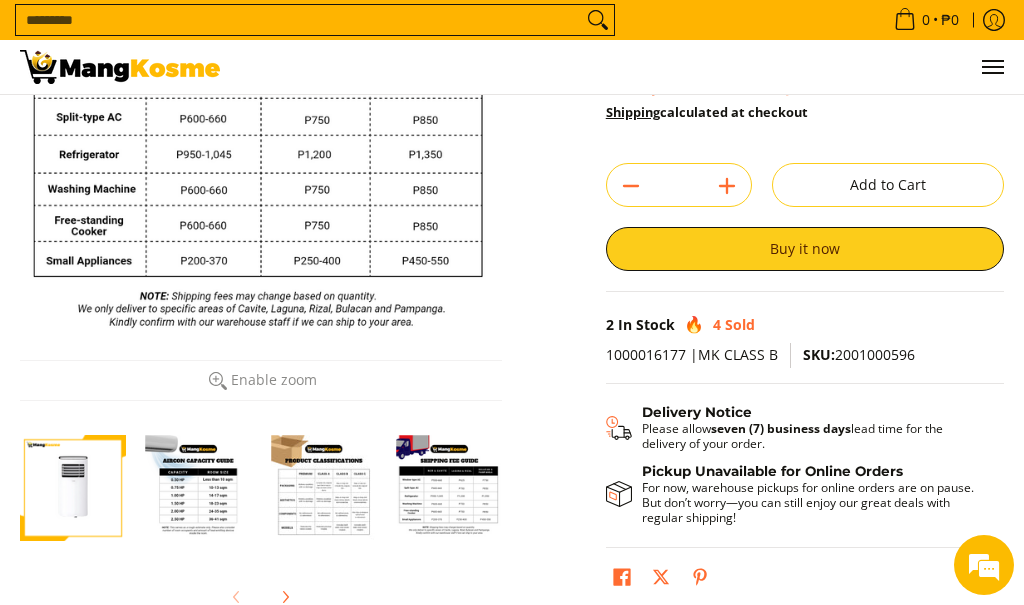 click at bounding box center (73, 488) 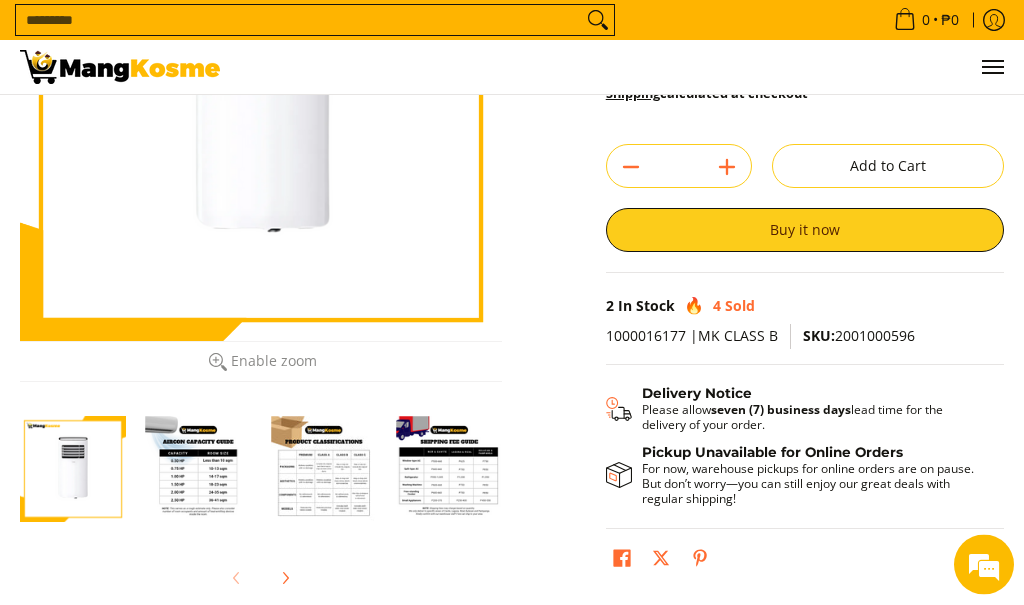 scroll, scrollTop: 276, scrollLeft: 0, axis: vertical 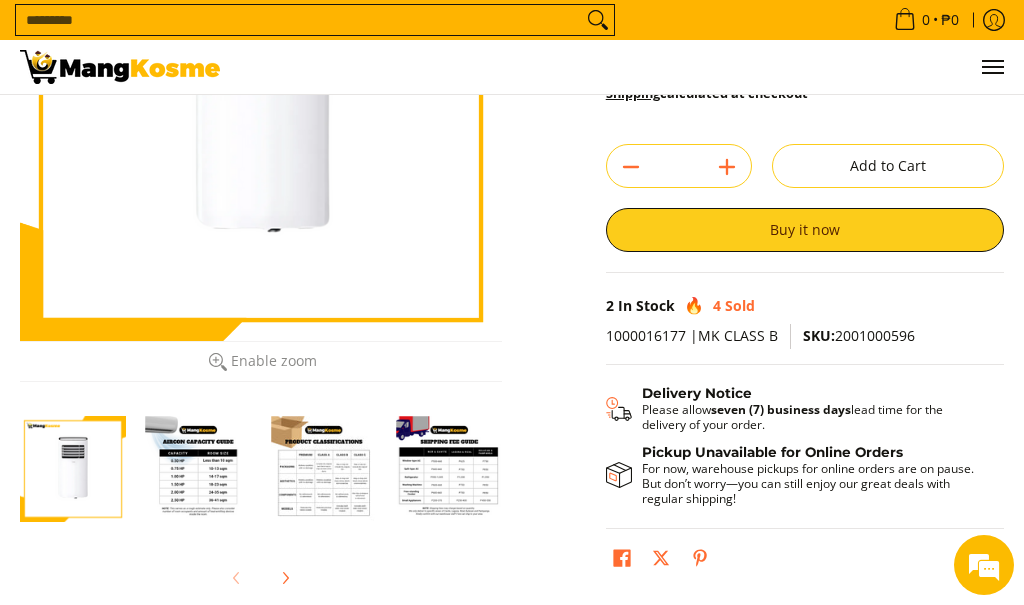 click at bounding box center (199, 469) 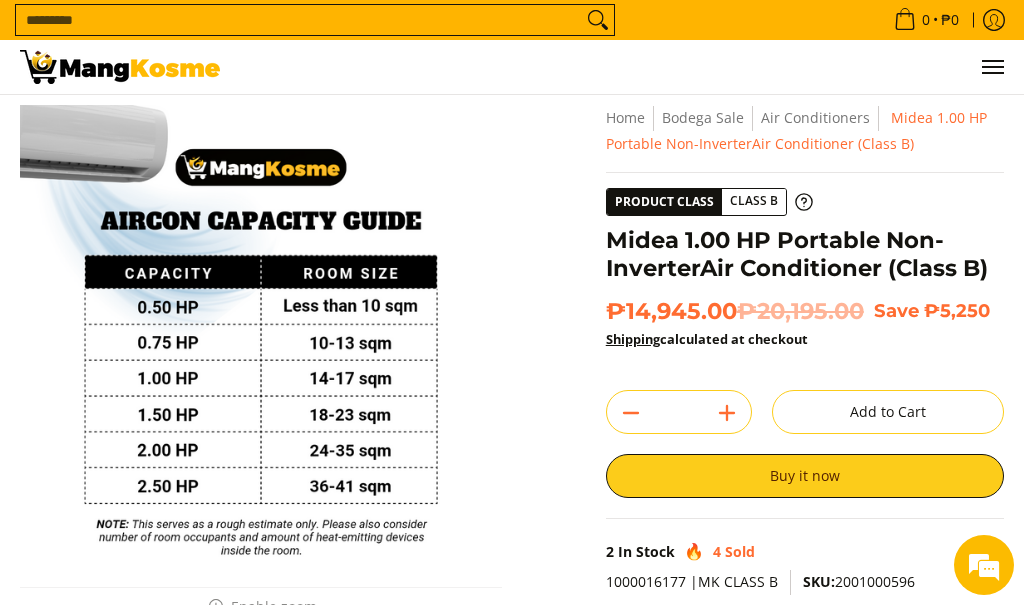 scroll, scrollTop: 29, scrollLeft: 0, axis: vertical 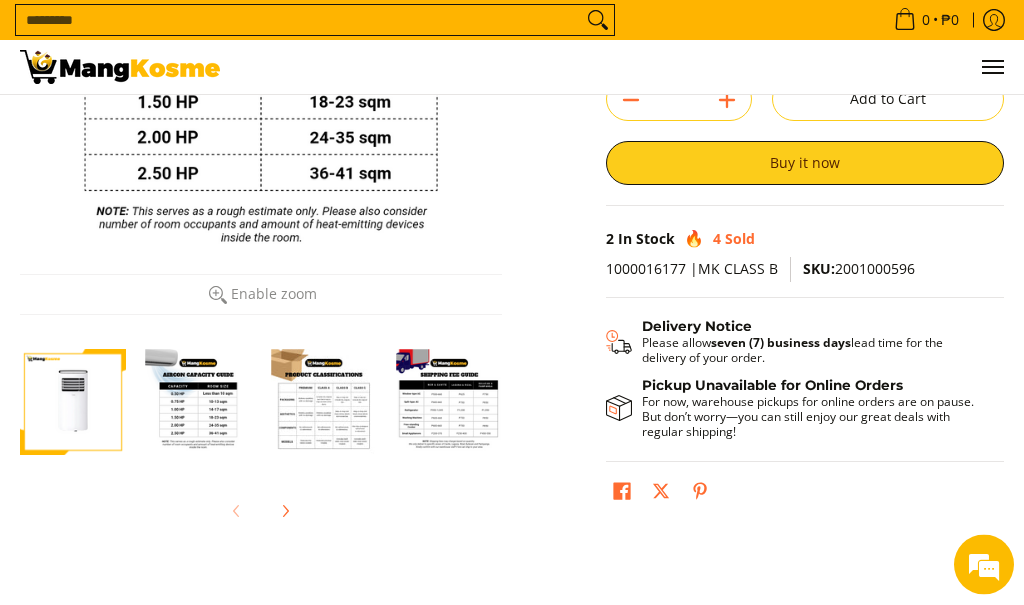 click at bounding box center [73, 403] 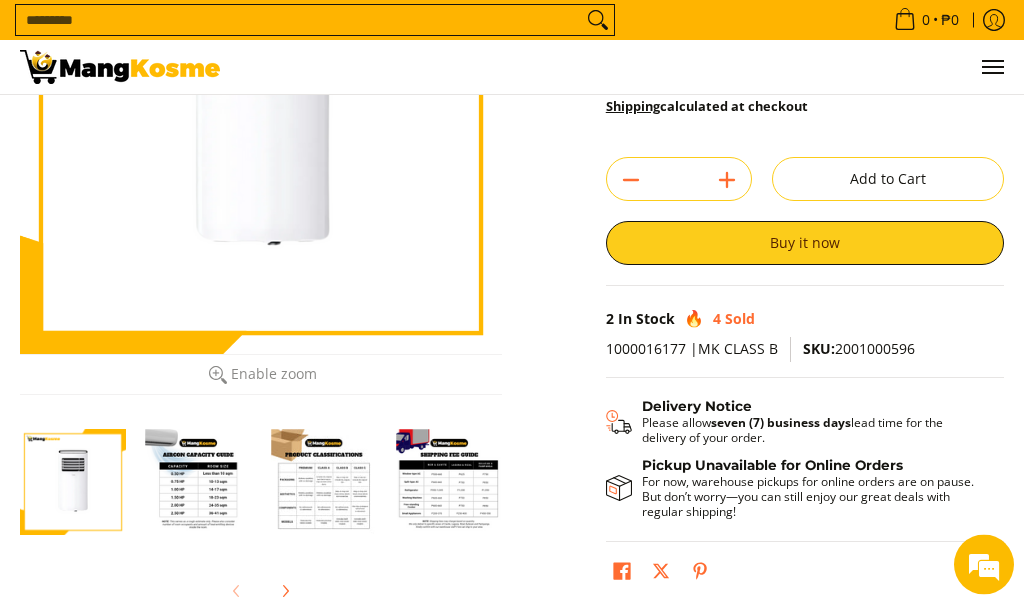 scroll, scrollTop: 263, scrollLeft: 0, axis: vertical 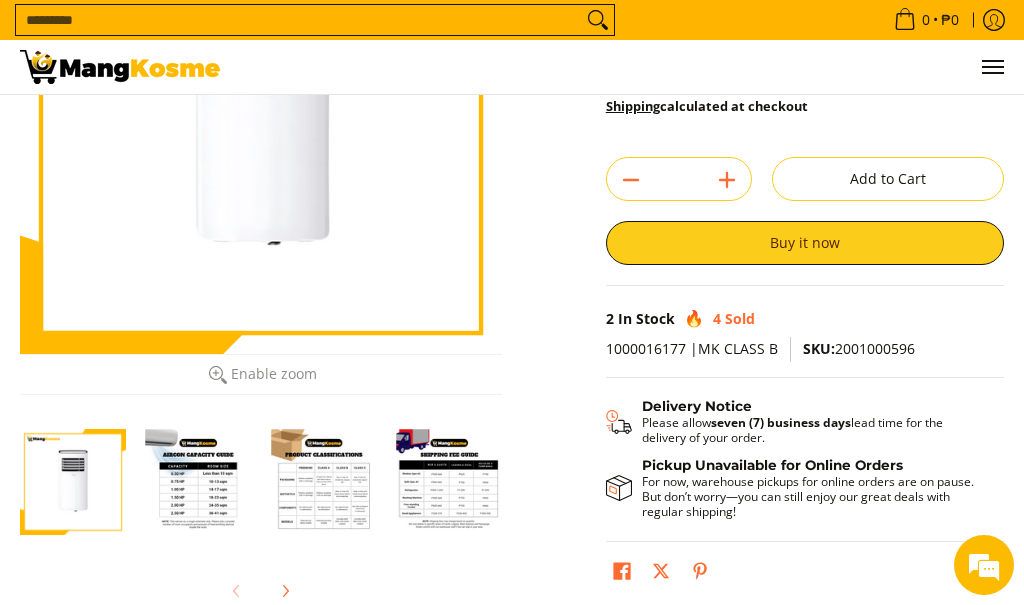 click at bounding box center (199, 482) 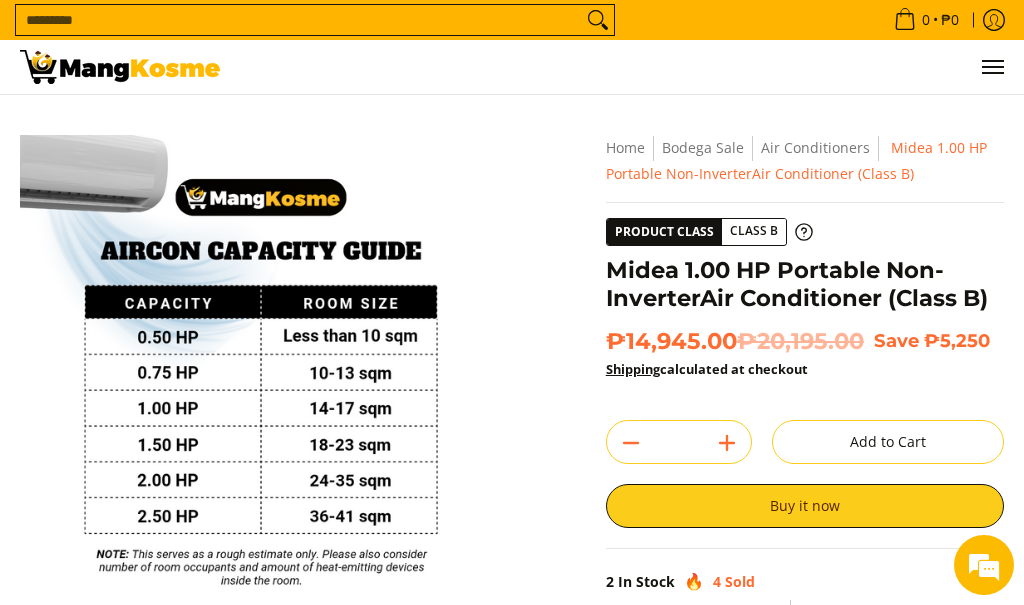 scroll, scrollTop: 30, scrollLeft: 0, axis: vertical 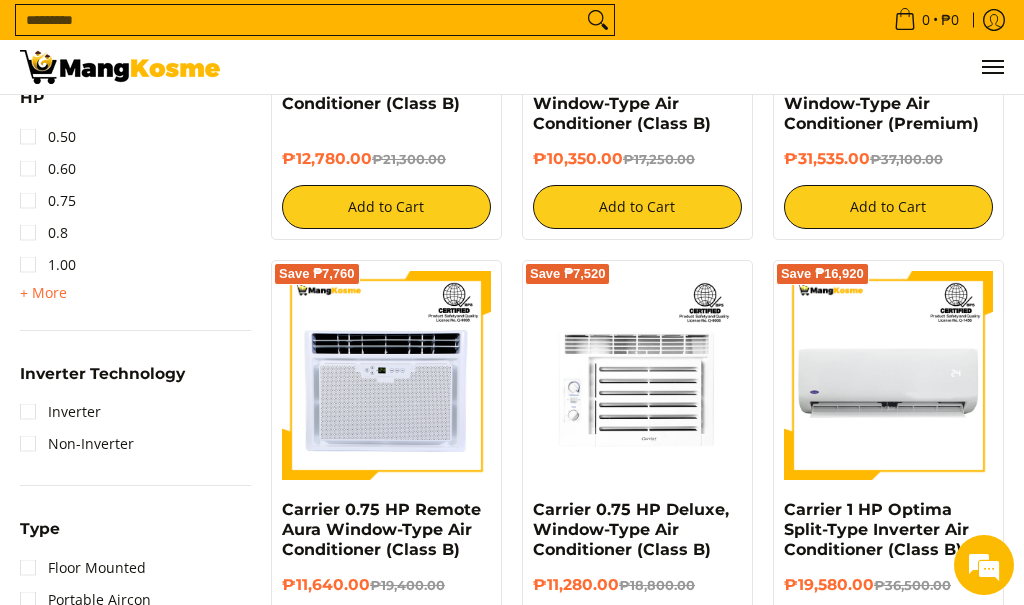 click on "+ More" at bounding box center (43, 293) 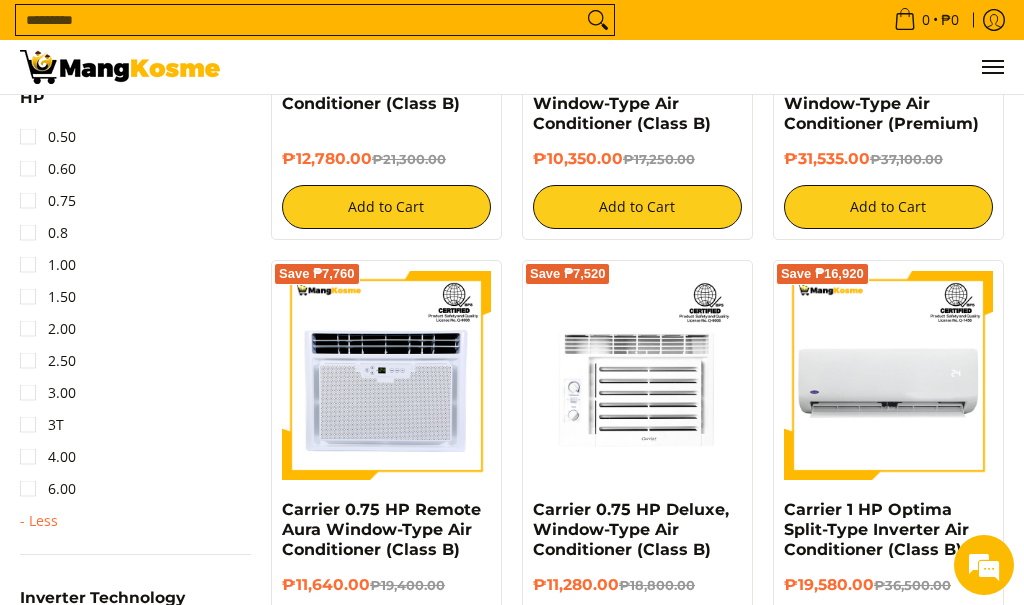 scroll, scrollTop: 0, scrollLeft: 0, axis: both 